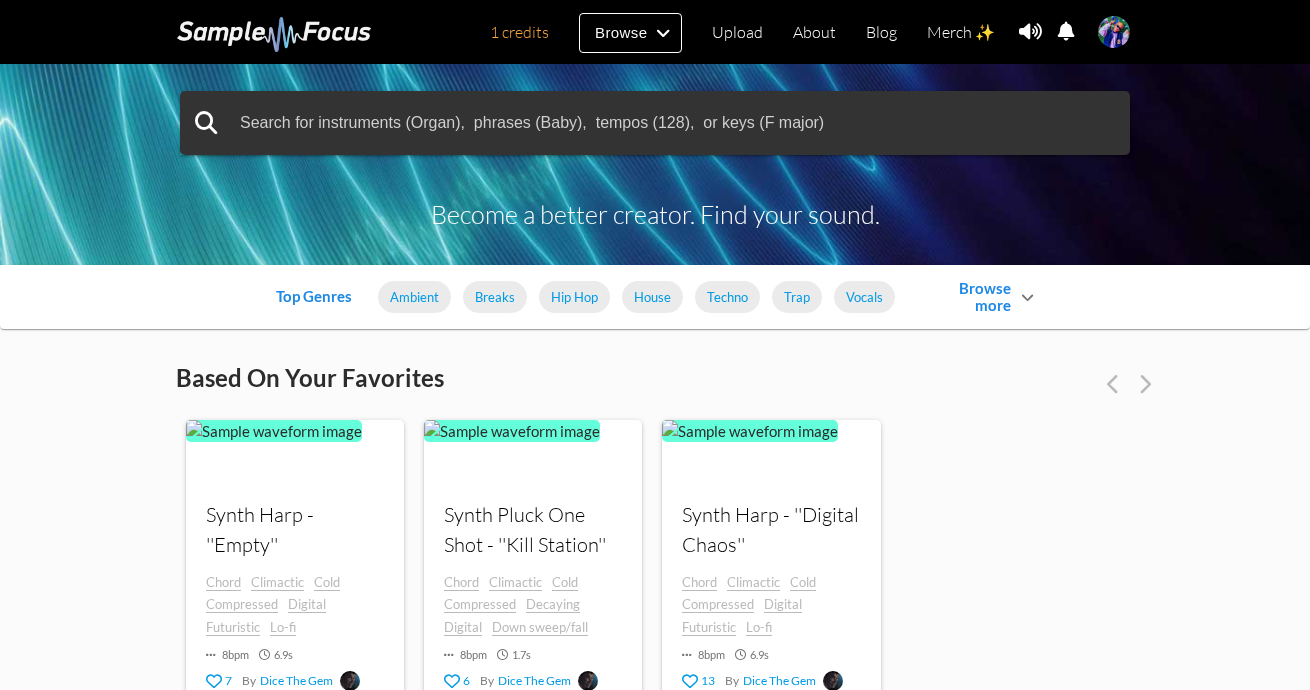 scroll, scrollTop: 200, scrollLeft: 0, axis: vertical 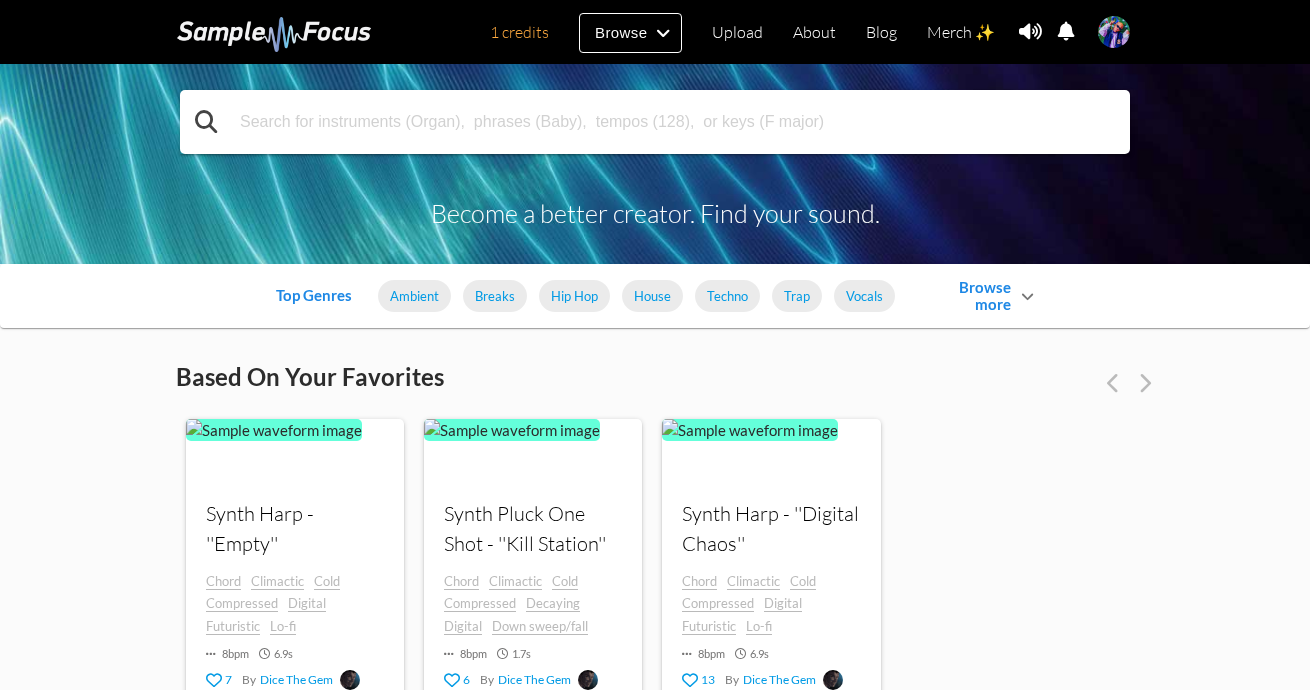 click at bounding box center [655, 122] 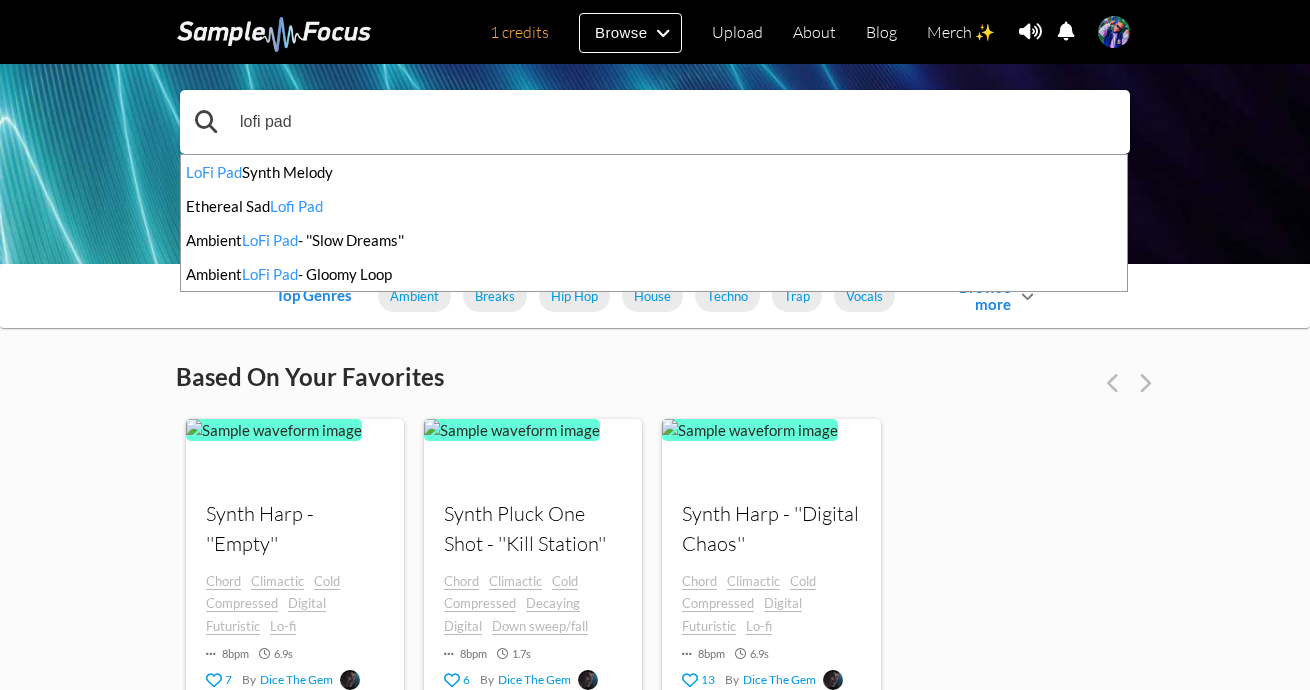 type on "lofi pad" 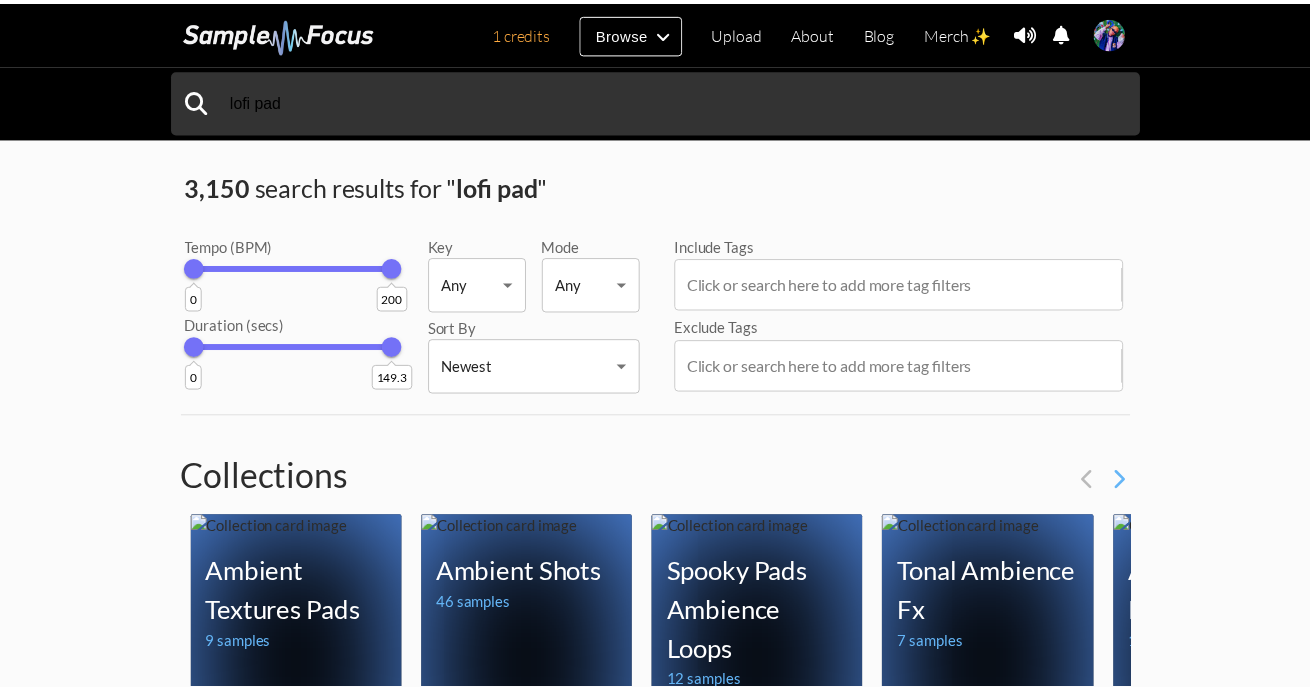 scroll, scrollTop: 0, scrollLeft: 0, axis: both 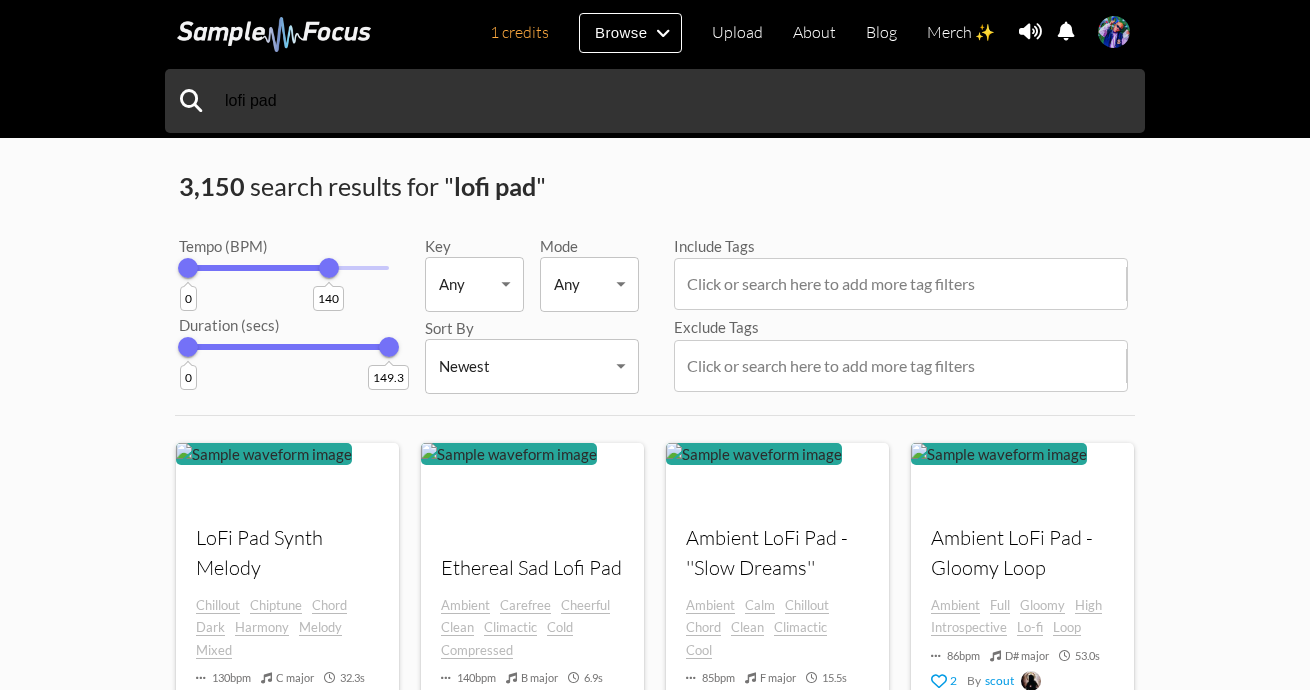 drag, startPoint x: 387, startPoint y: 273, endPoint x: 329, endPoint y: 308, distance: 67.74216 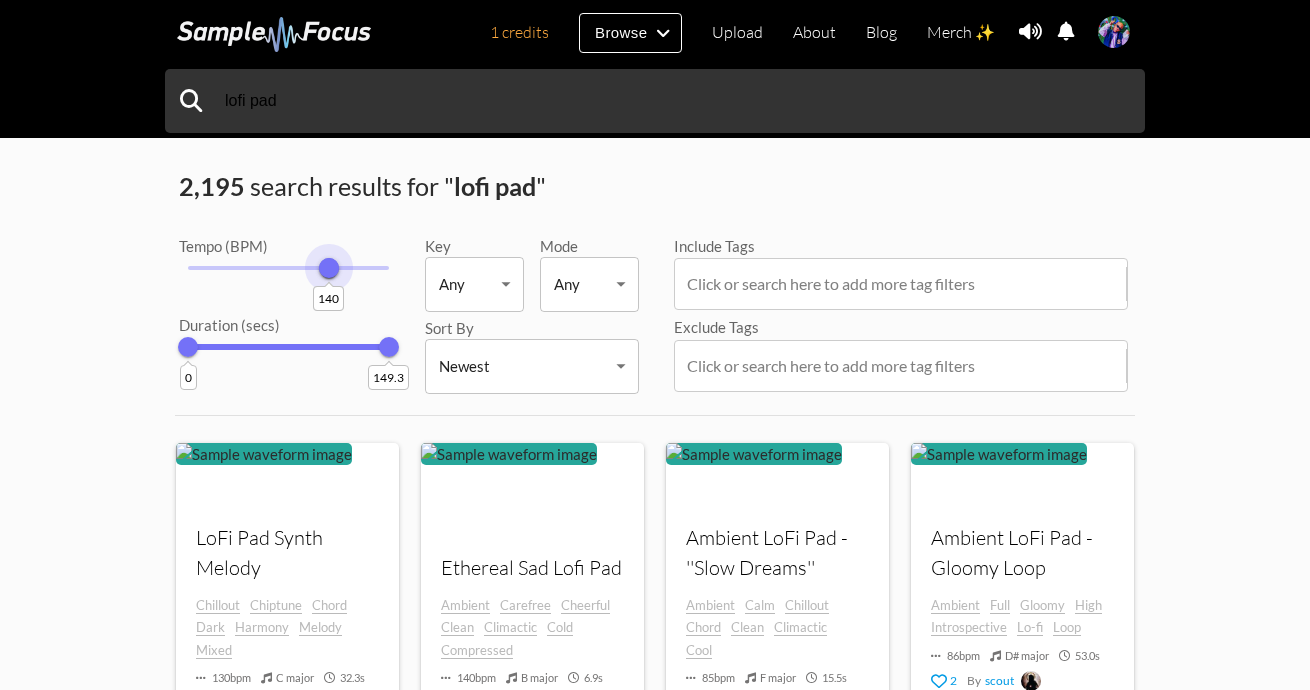 drag, startPoint x: 186, startPoint y: 267, endPoint x: 329, endPoint y: 327, distance: 155.0774 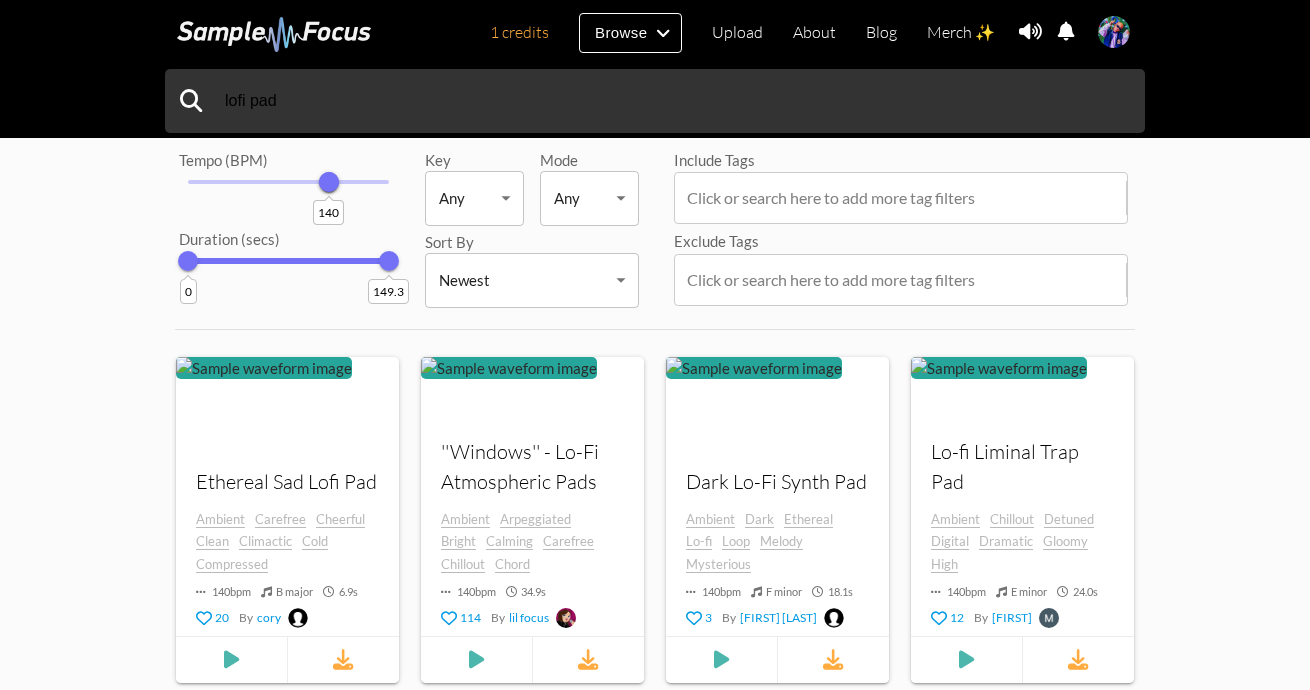 scroll, scrollTop: 200, scrollLeft: 0, axis: vertical 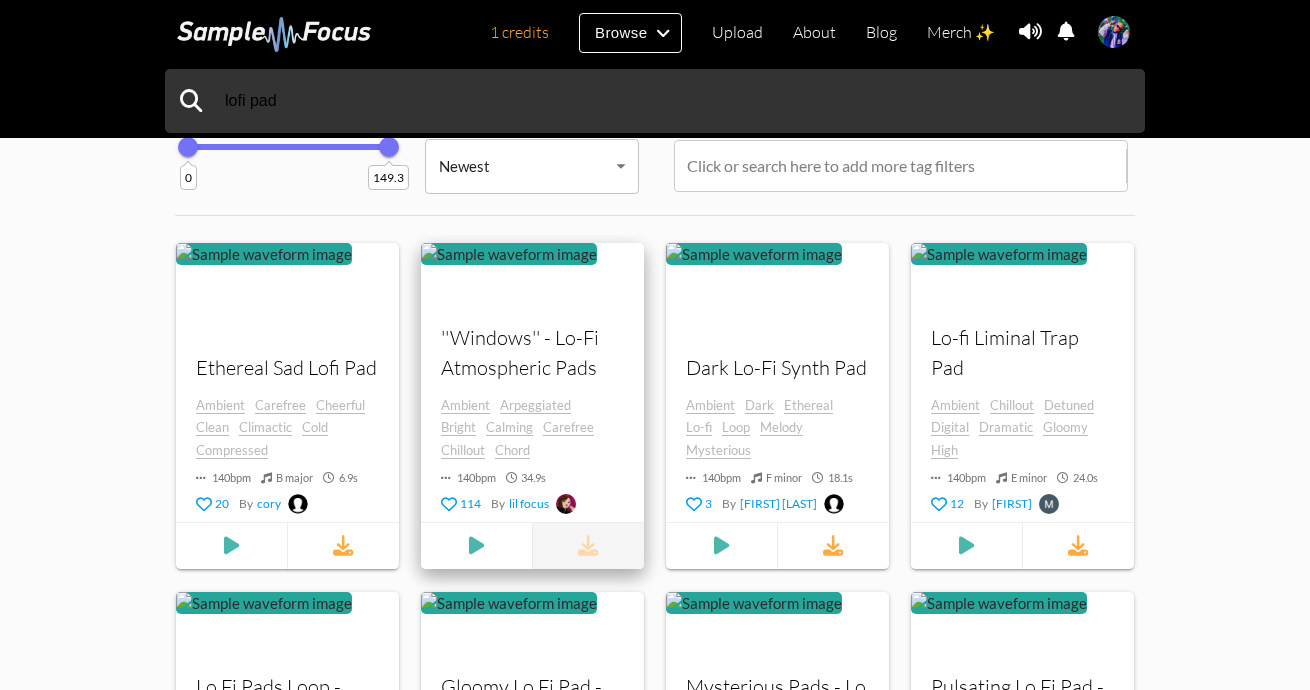 click at bounding box center (588, 545) 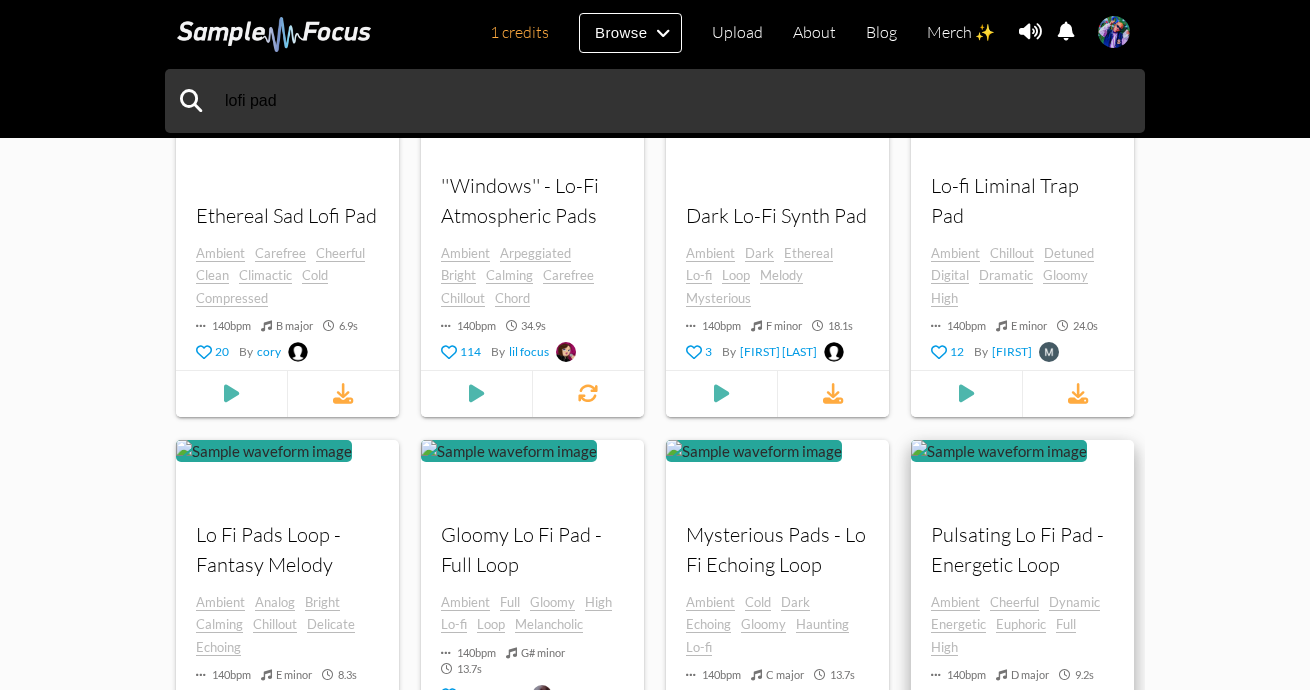 scroll, scrollTop: 200, scrollLeft: 0, axis: vertical 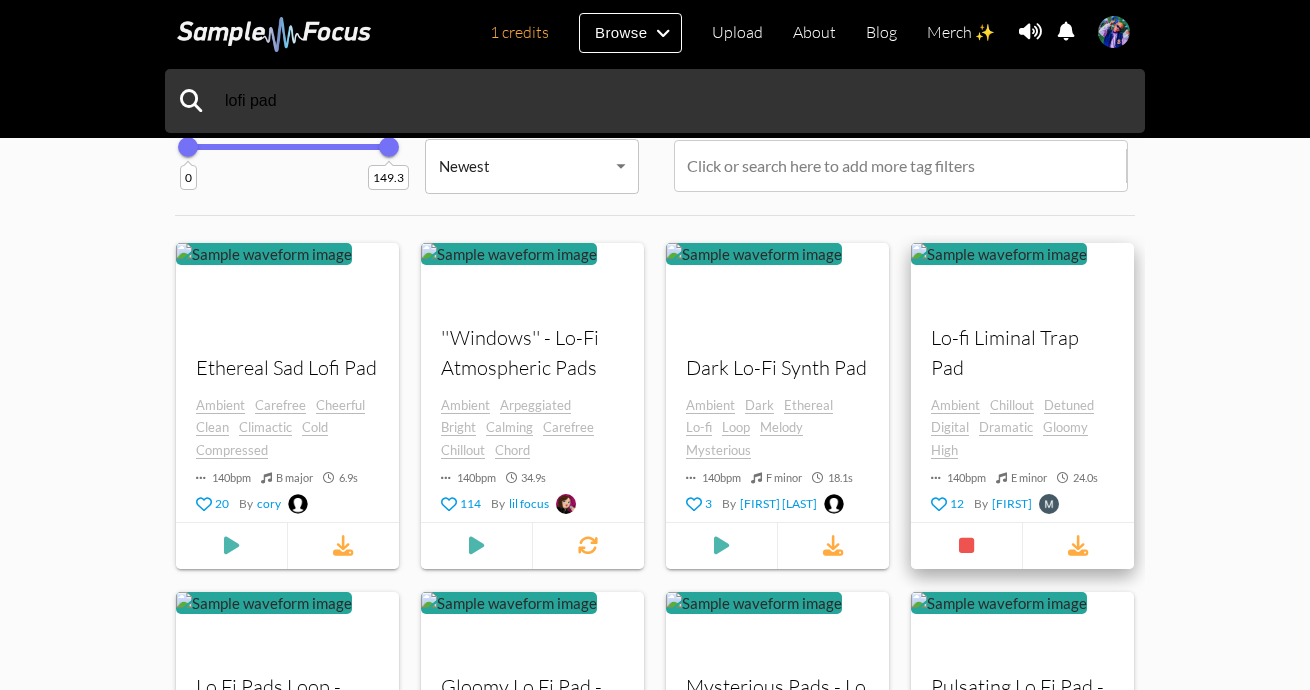 click at bounding box center [264, 253] 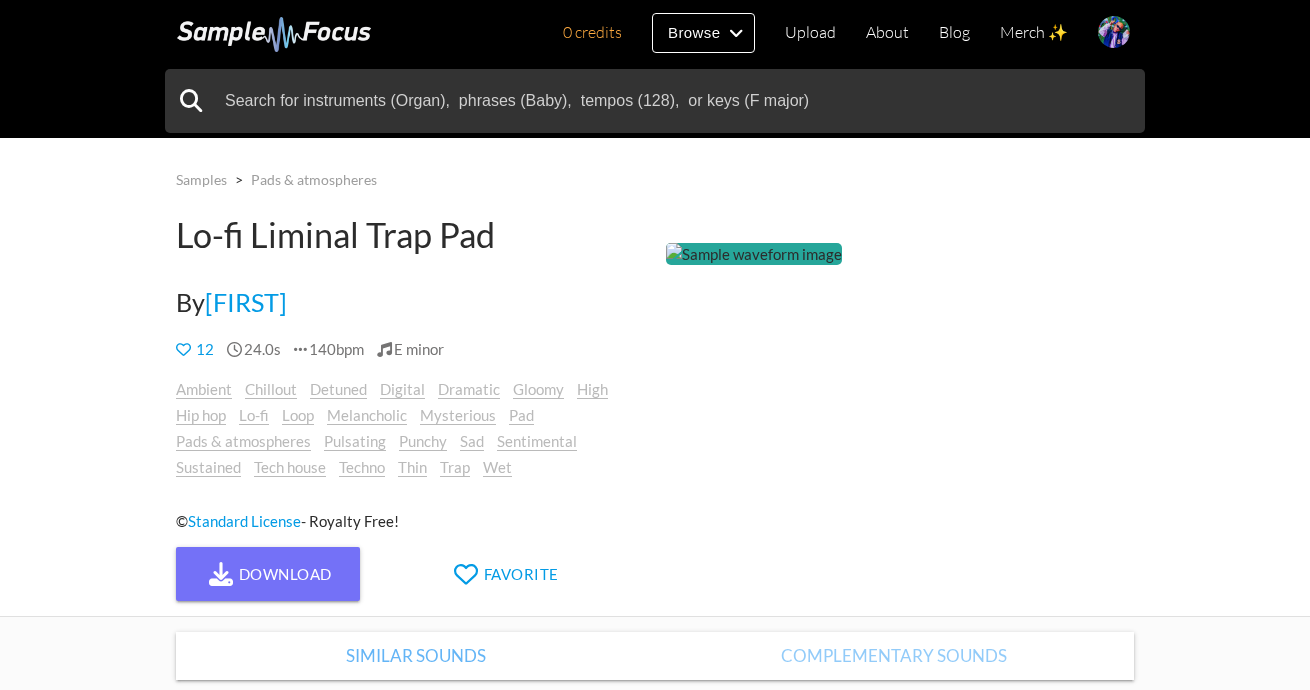 scroll, scrollTop: 0, scrollLeft: 0, axis: both 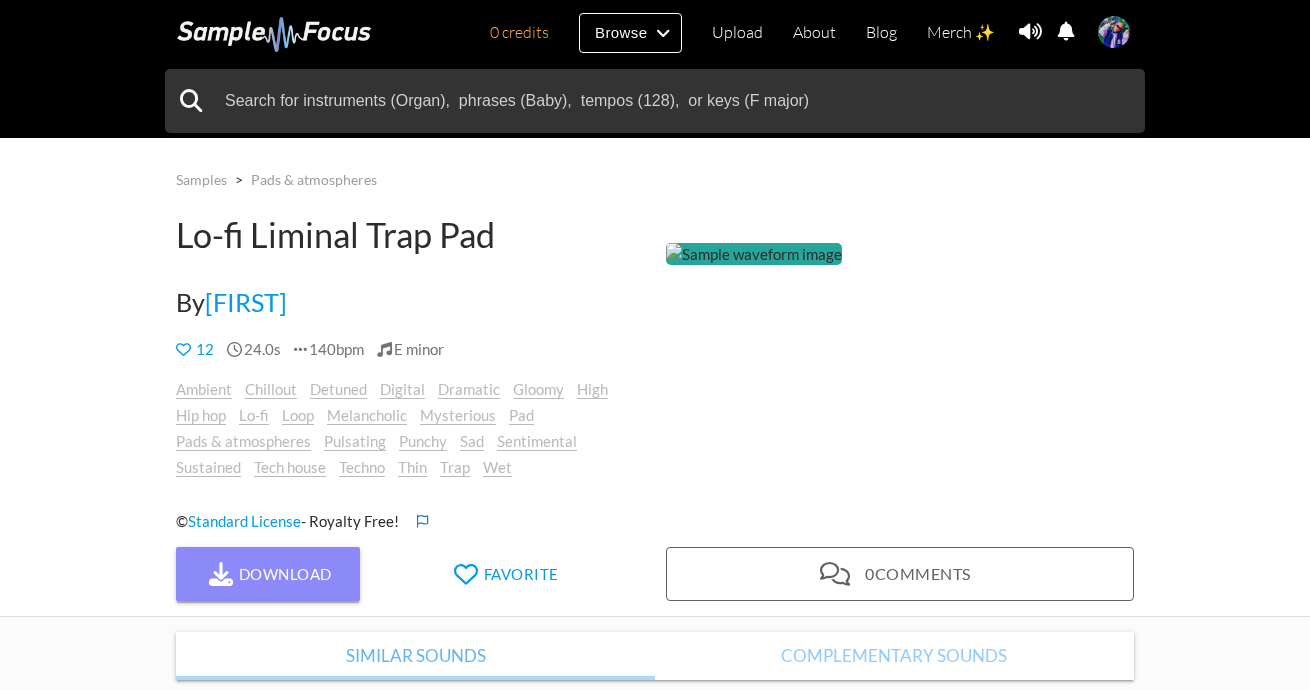 click on "Download" at bounding box center (268, 574) 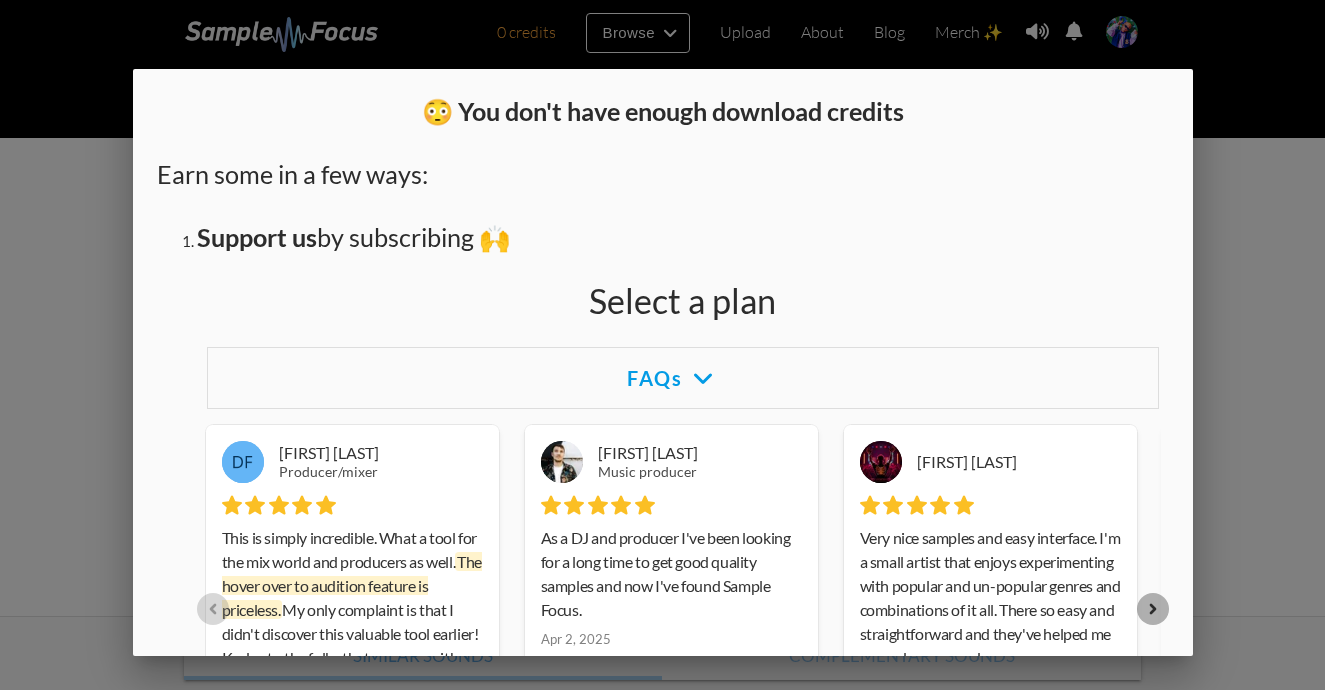 click at bounding box center (662, 259) 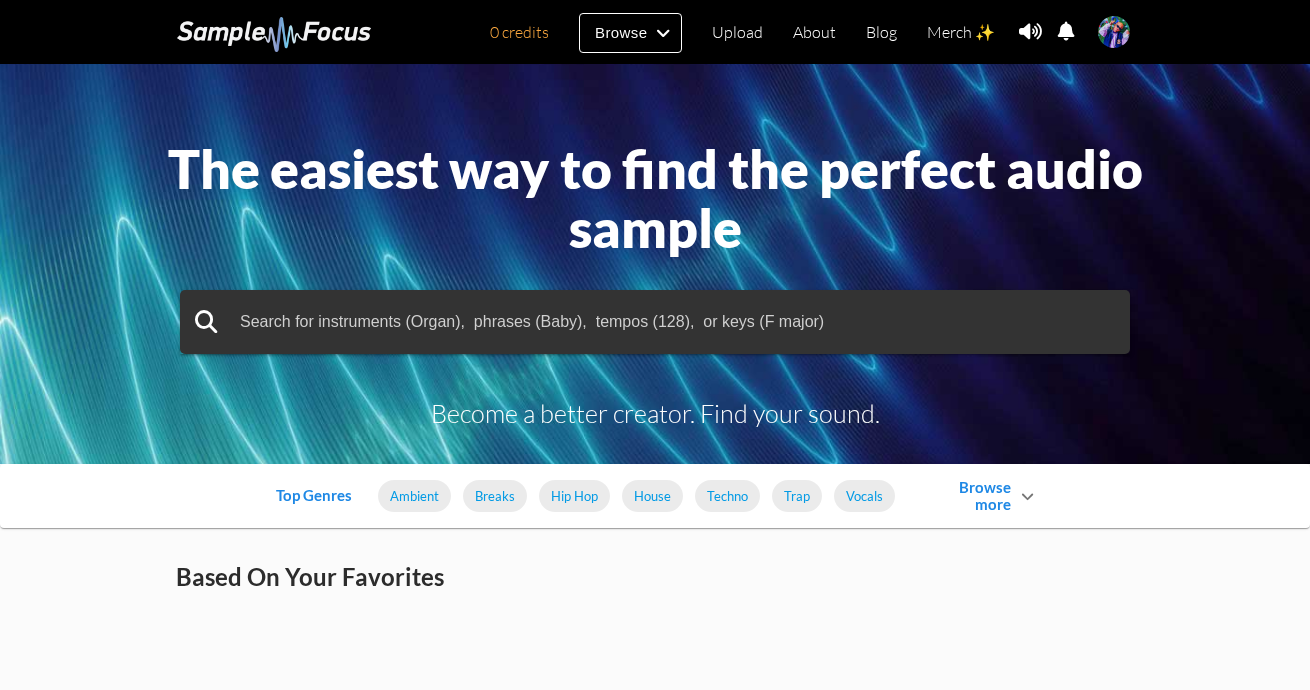 scroll, scrollTop: 0, scrollLeft: 0, axis: both 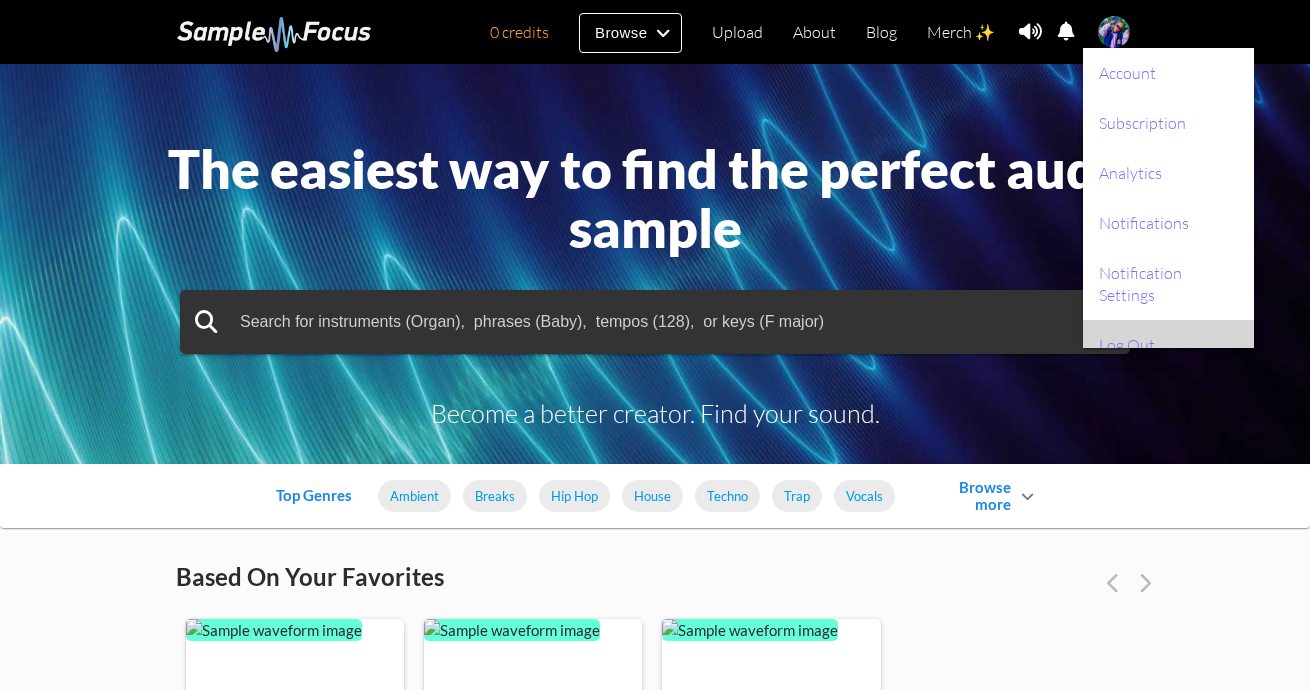 click on "Log Out" at bounding box center (1168, 345) 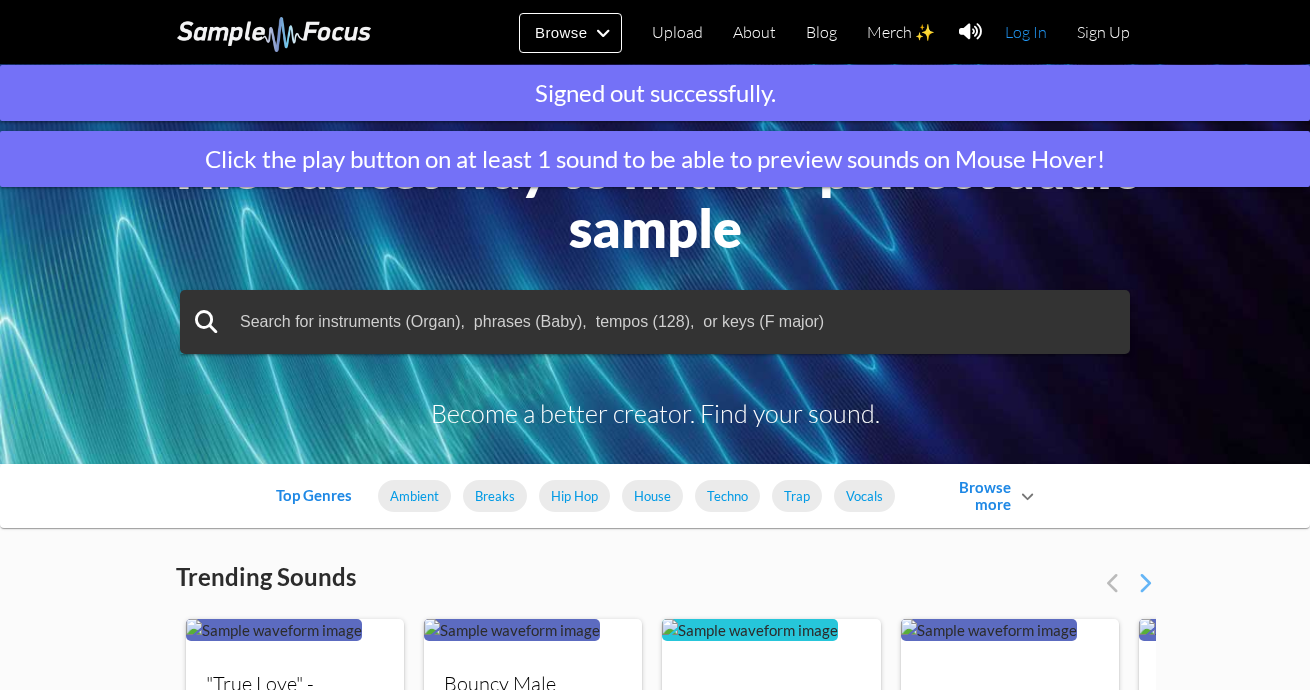 scroll, scrollTop: 0, scrollLeft: 0, axis: both 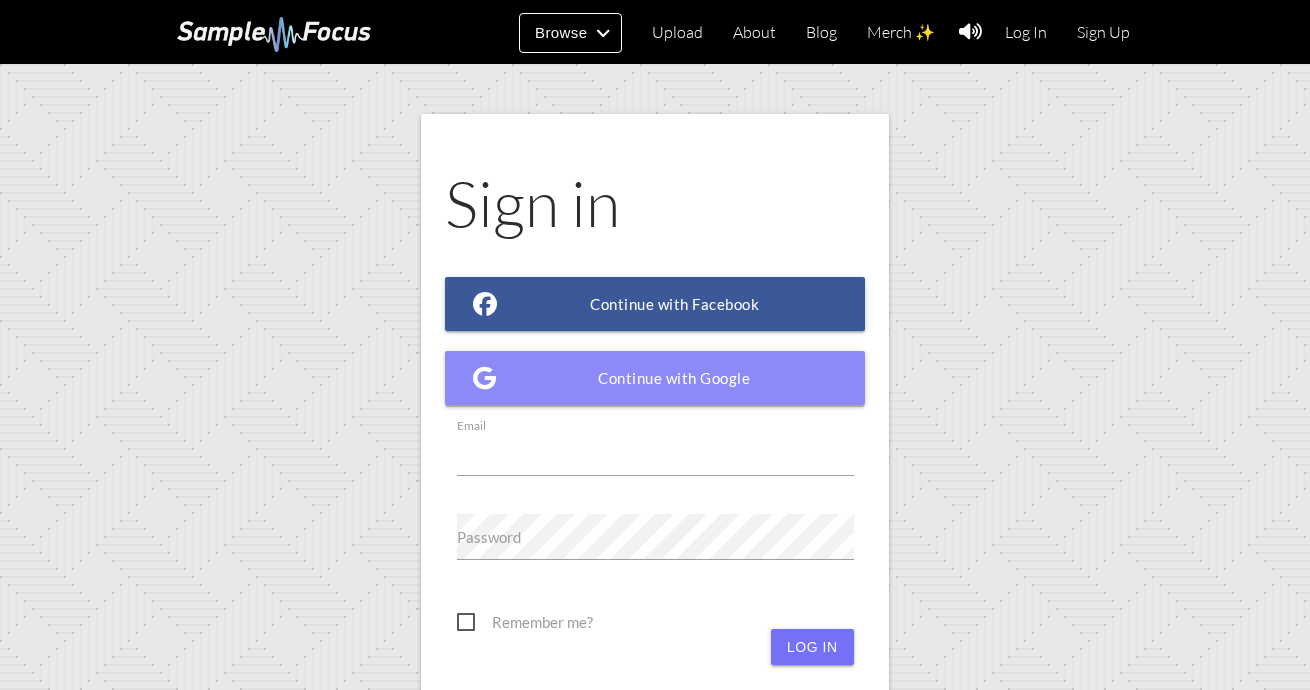 click on "Continue with Google" at bounding box center [655, 378] 